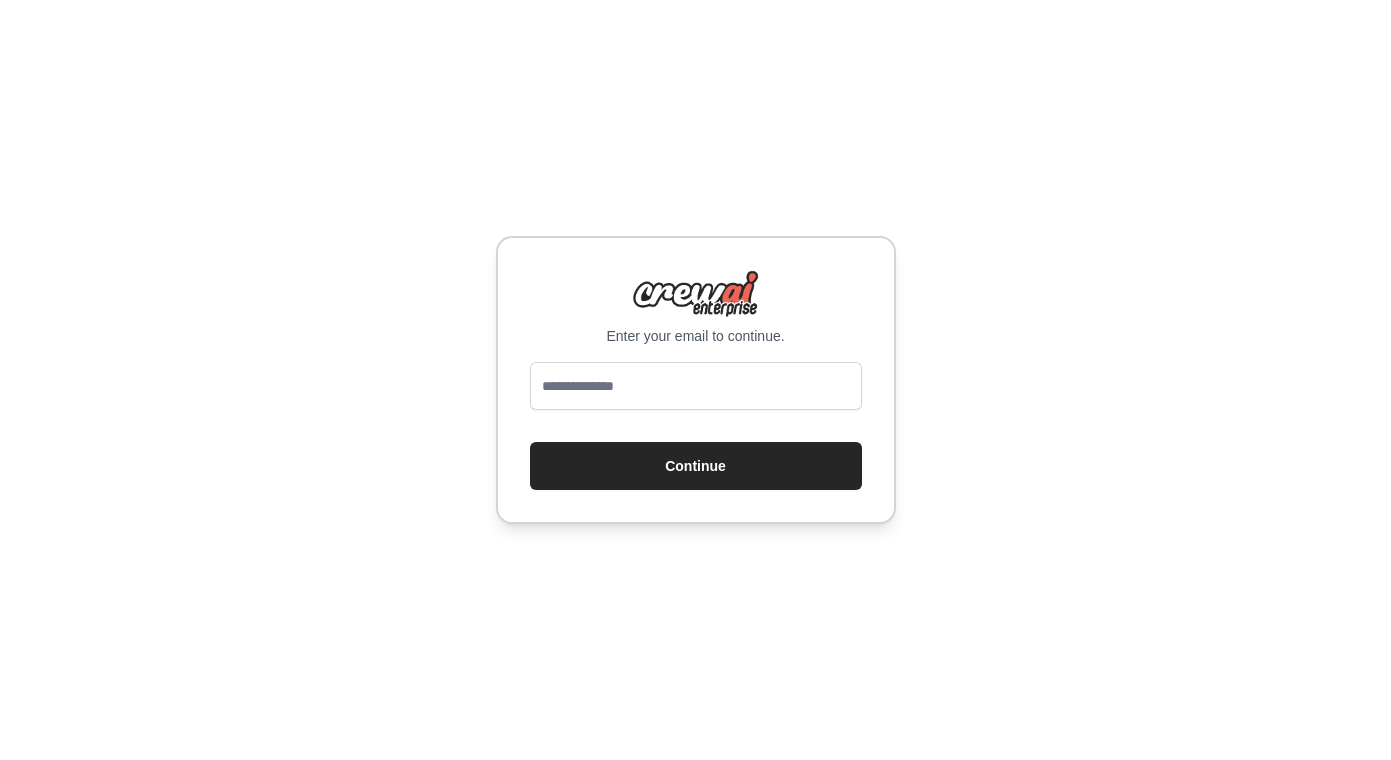 scroll, scrollTop: 0, scrollLeft: 0, axis: both 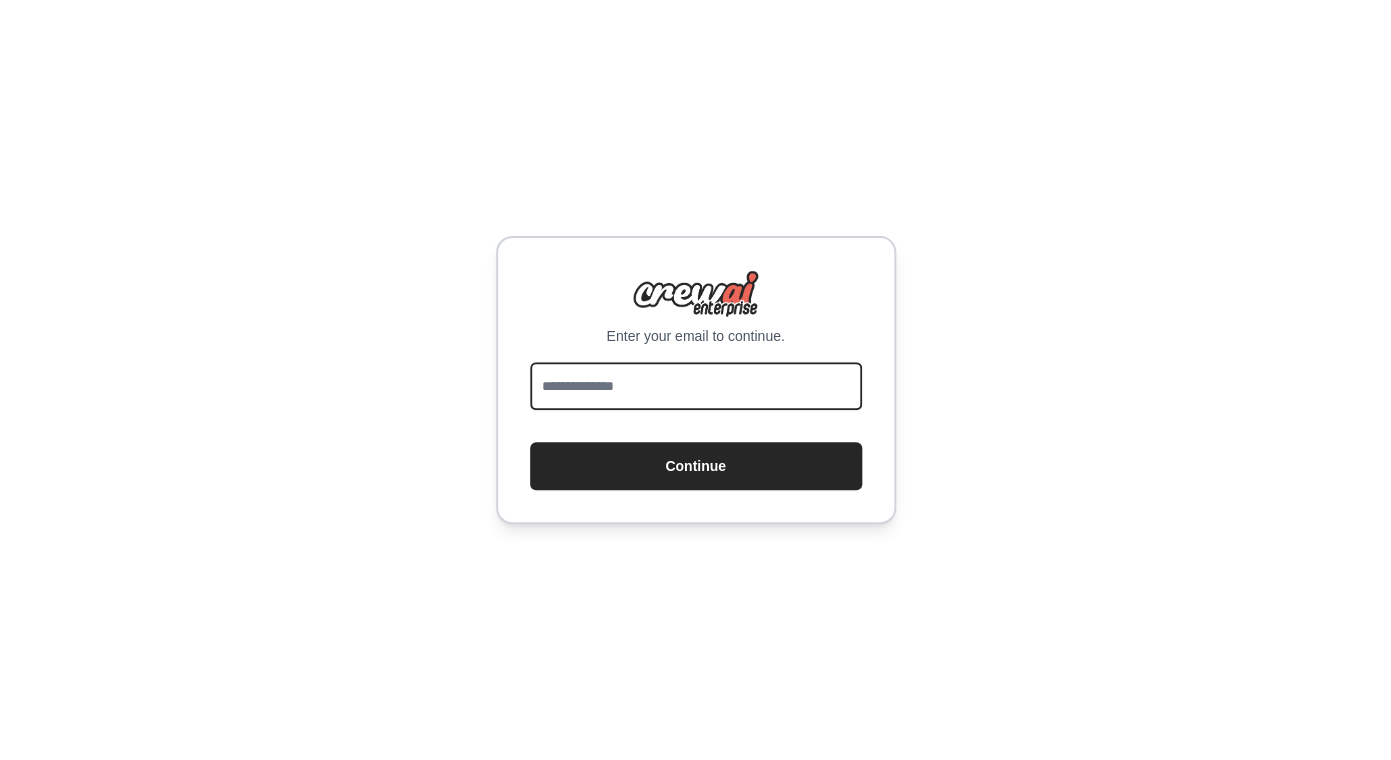 click at bounding box center (696, 386) 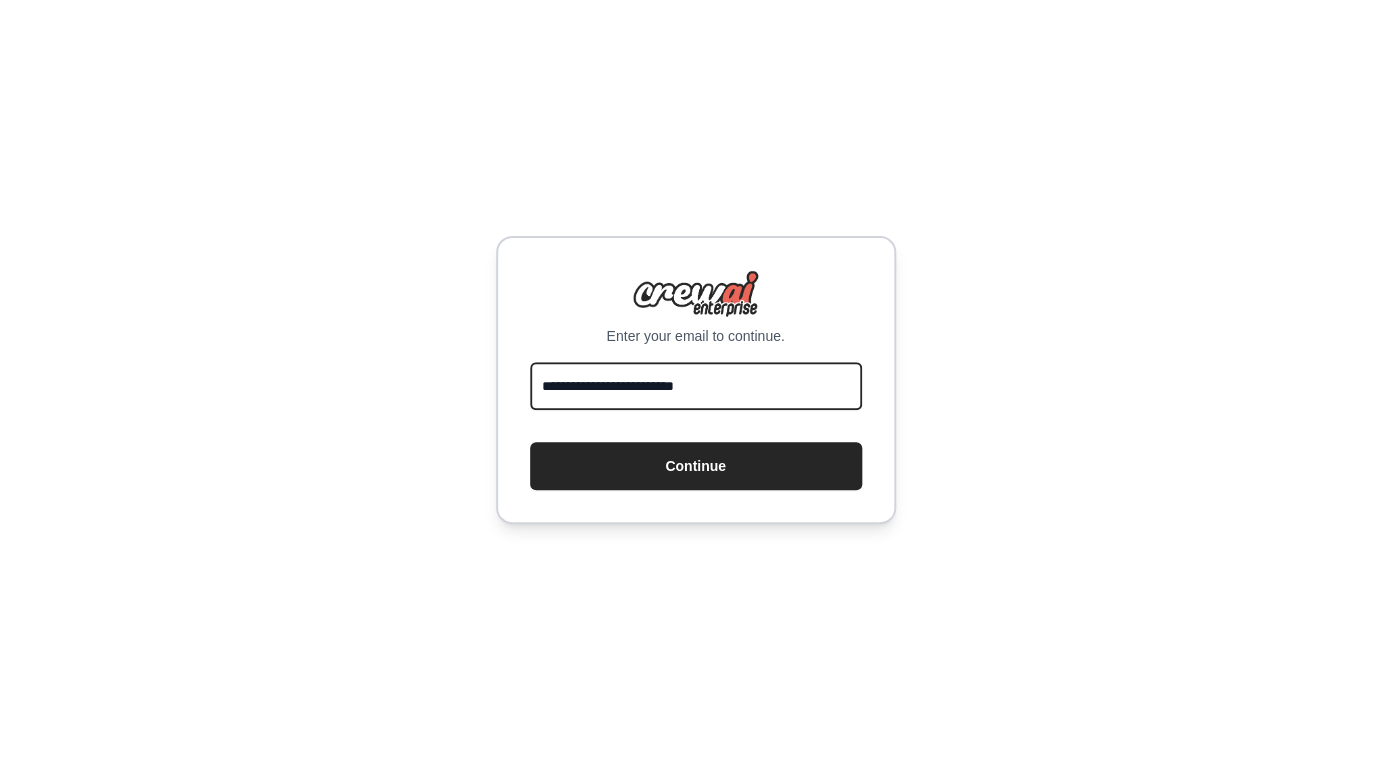 type on "**********" 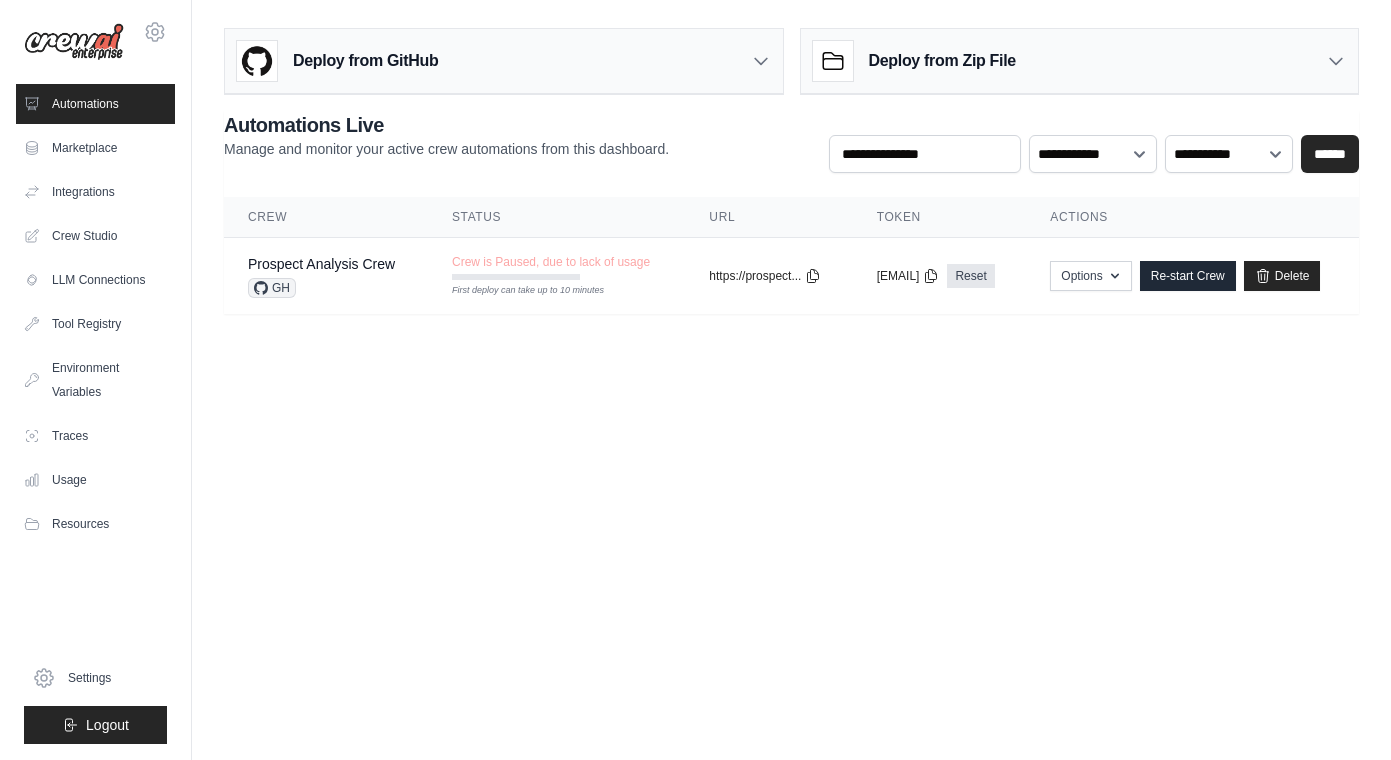 scroll, scrollTop: 0, scrollLeft: 0, axis: both 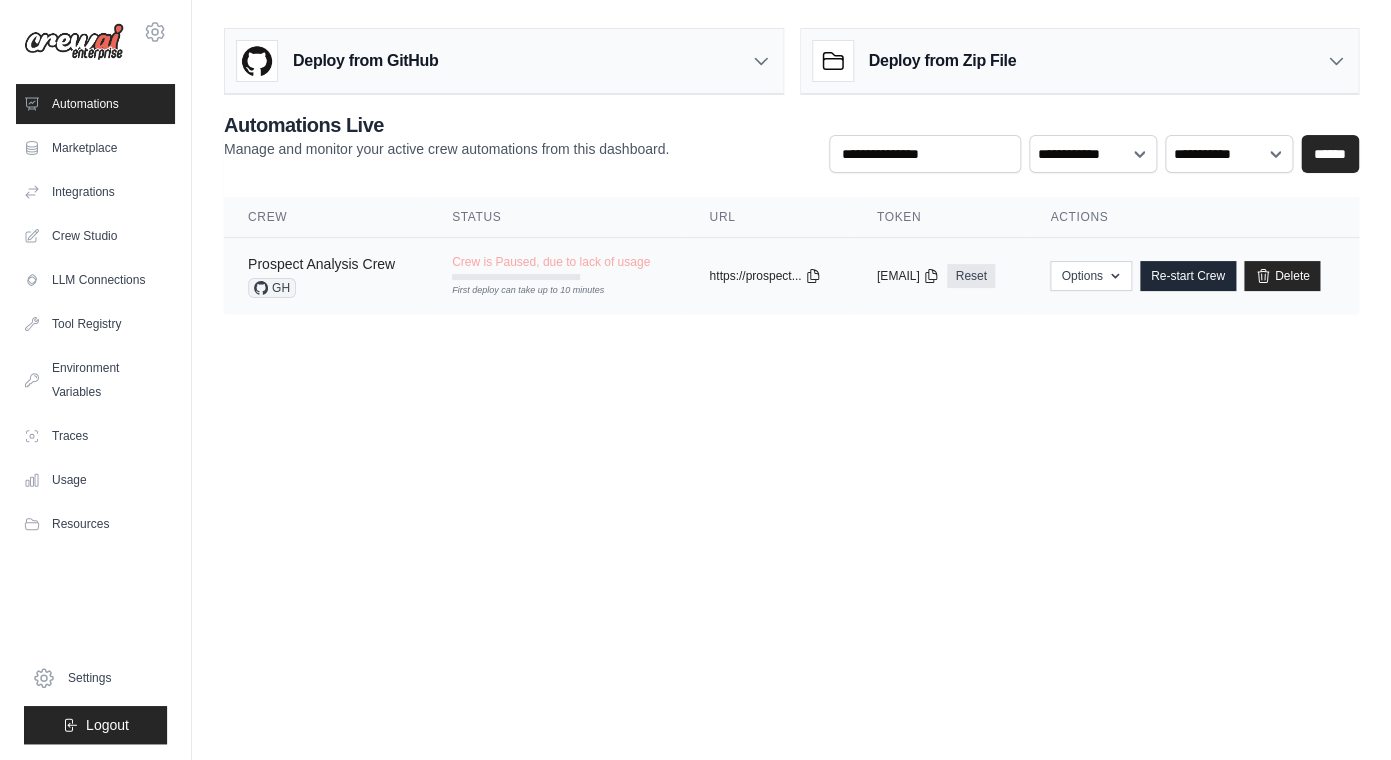 click on "Prospect Analysis Crew" at bounding box center [321, 264] 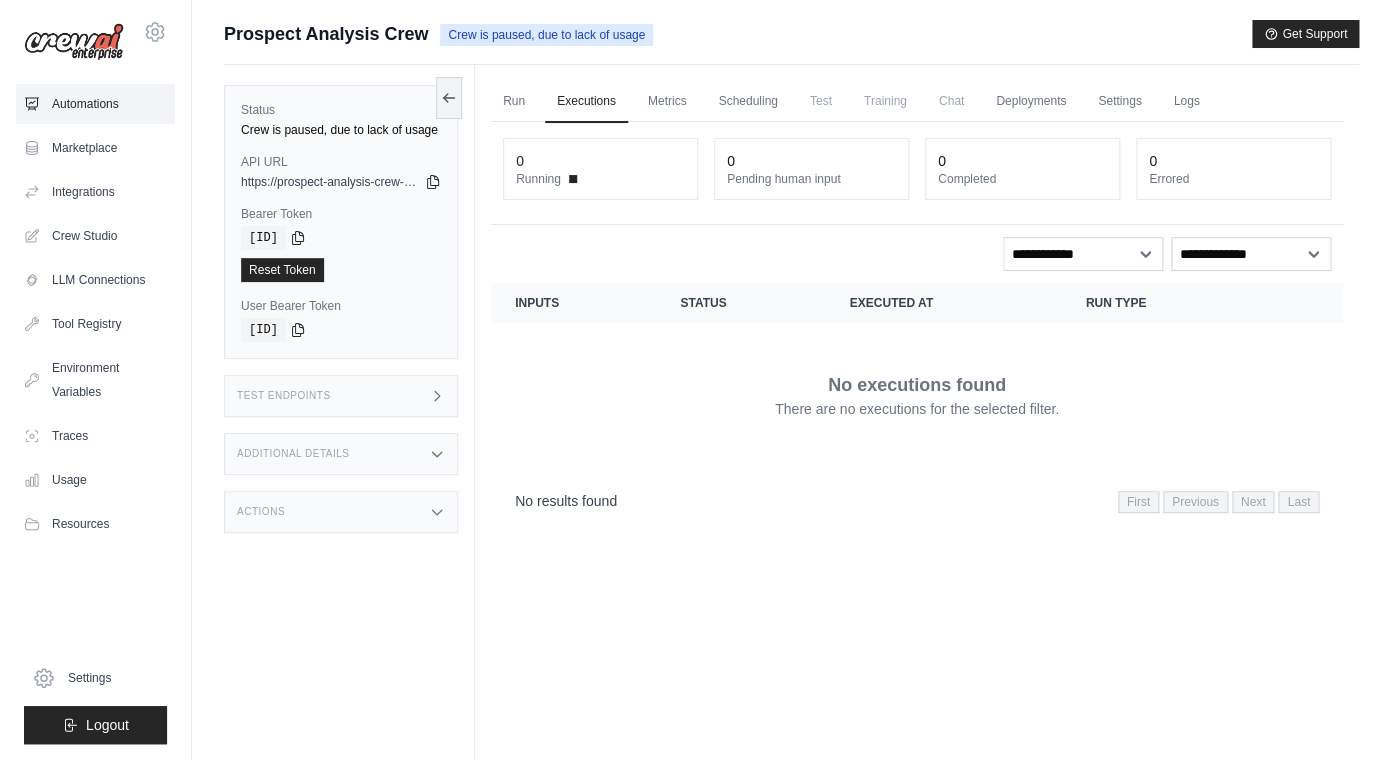 click on "Automations" at bounding box center (95, 104) 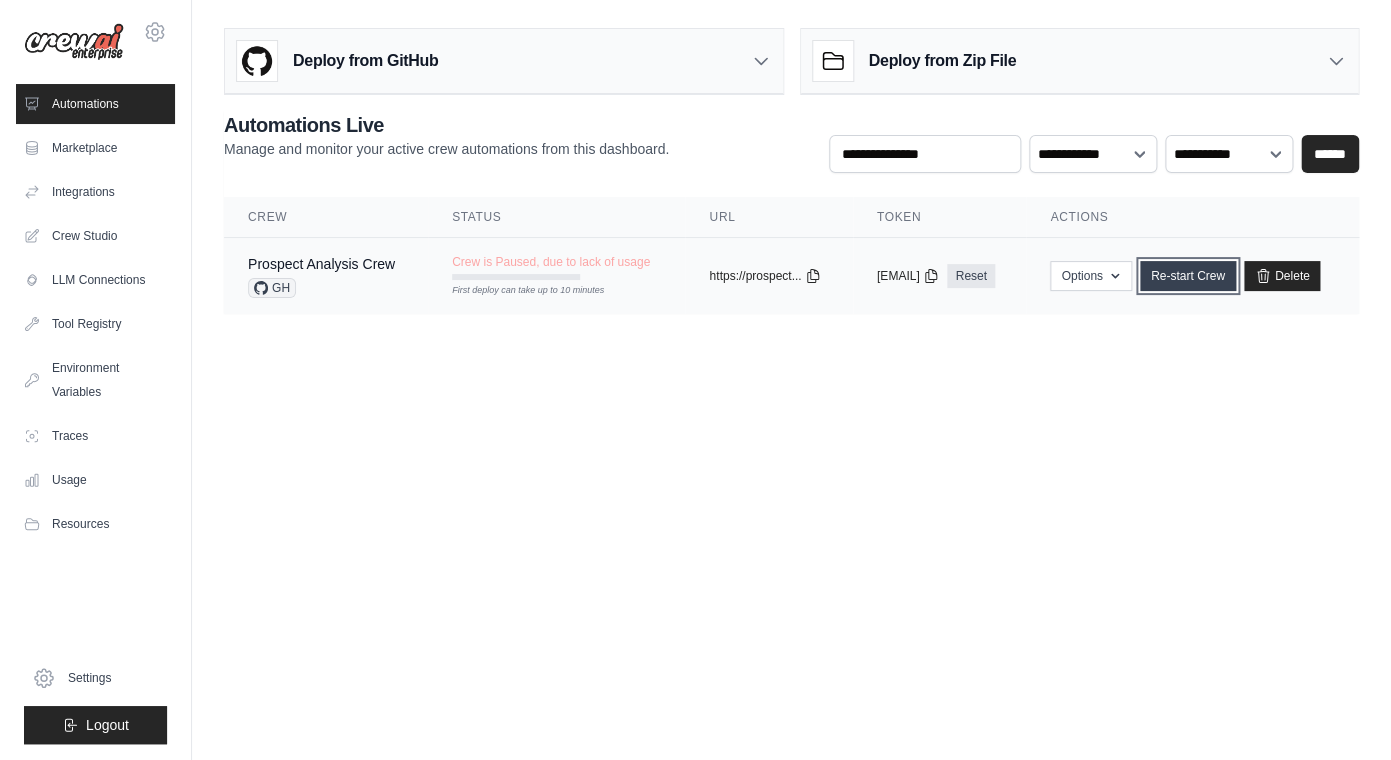 click on "Re-start Crew" at bounding box center (1188, 276) 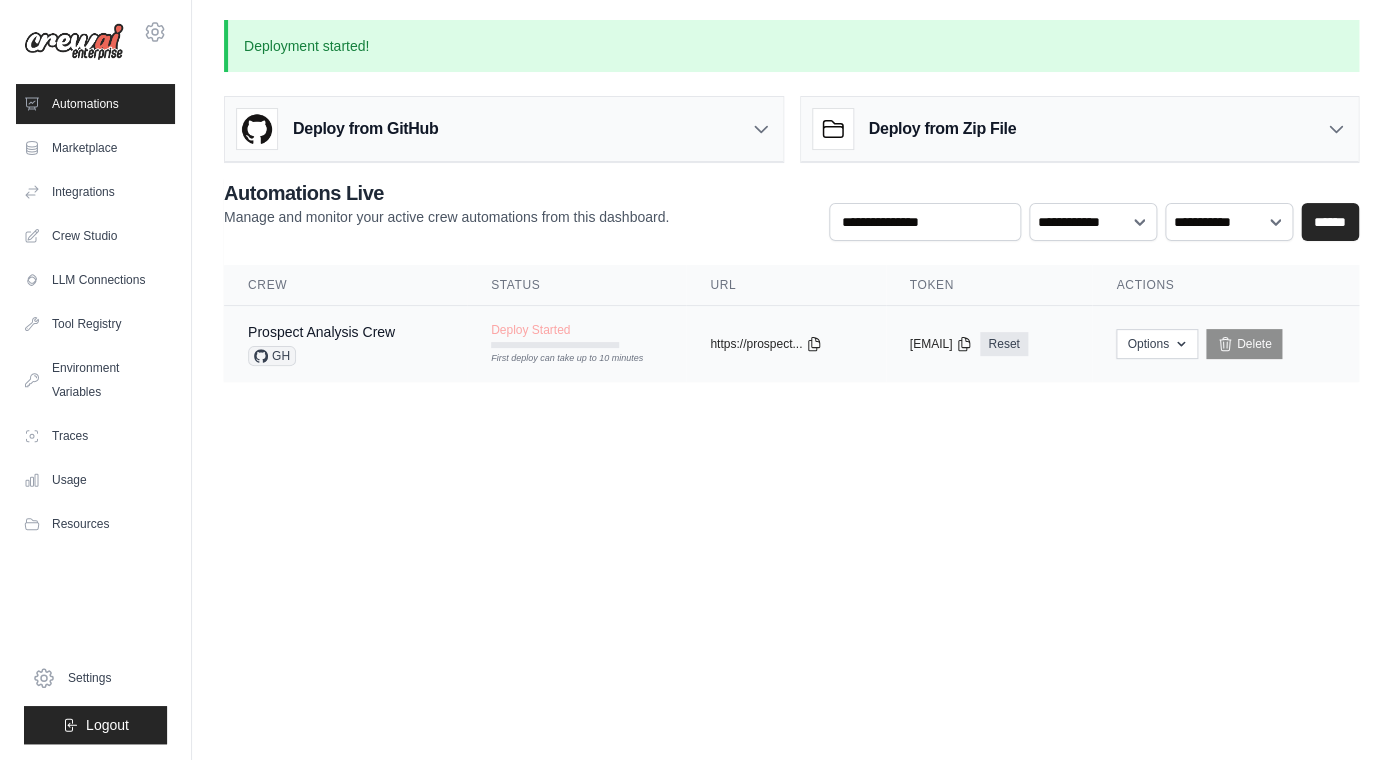click on "GH" at bounding box center [272, 356] 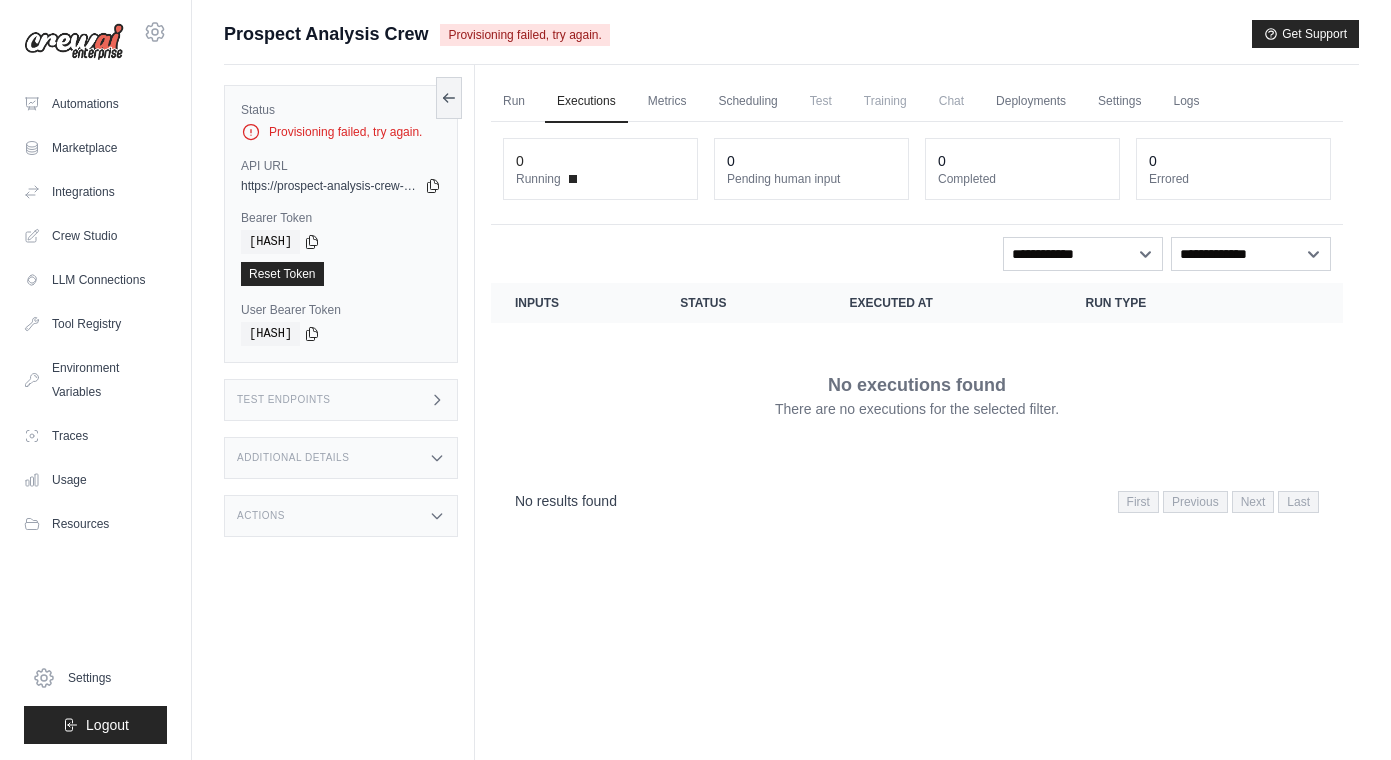 scroll, scrollTop: 0, scrollLeft: 0, axis: both 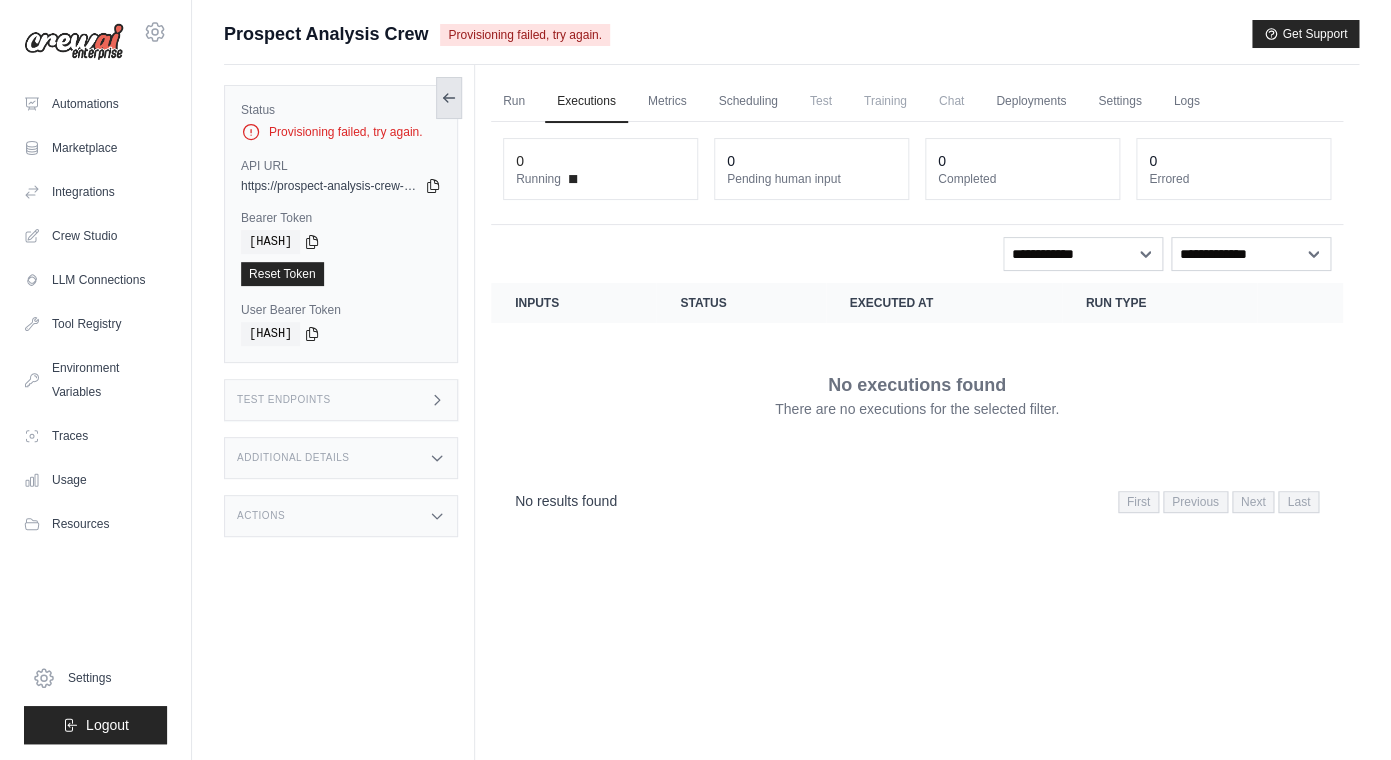 click at bounding box center [449, 98] 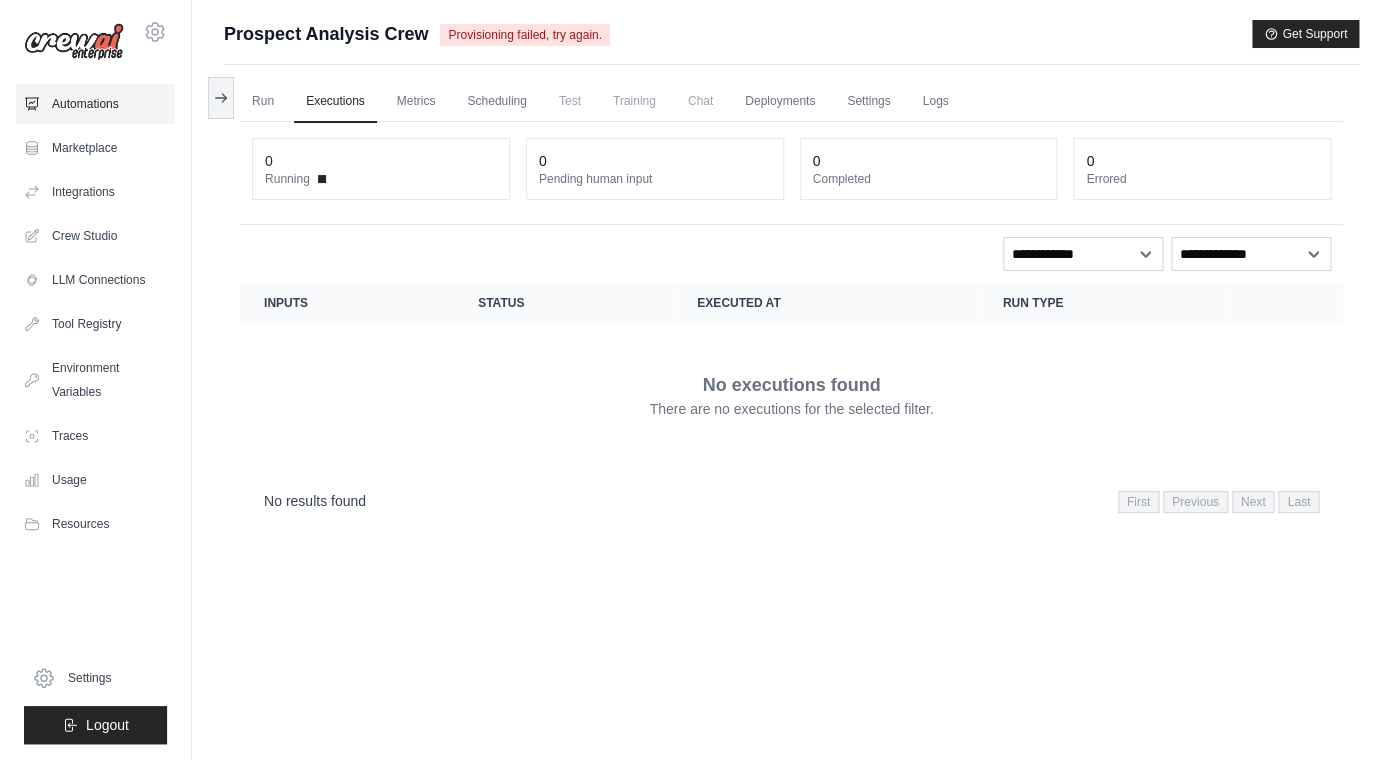 click on "Automations" at bounding box center [95, 104] 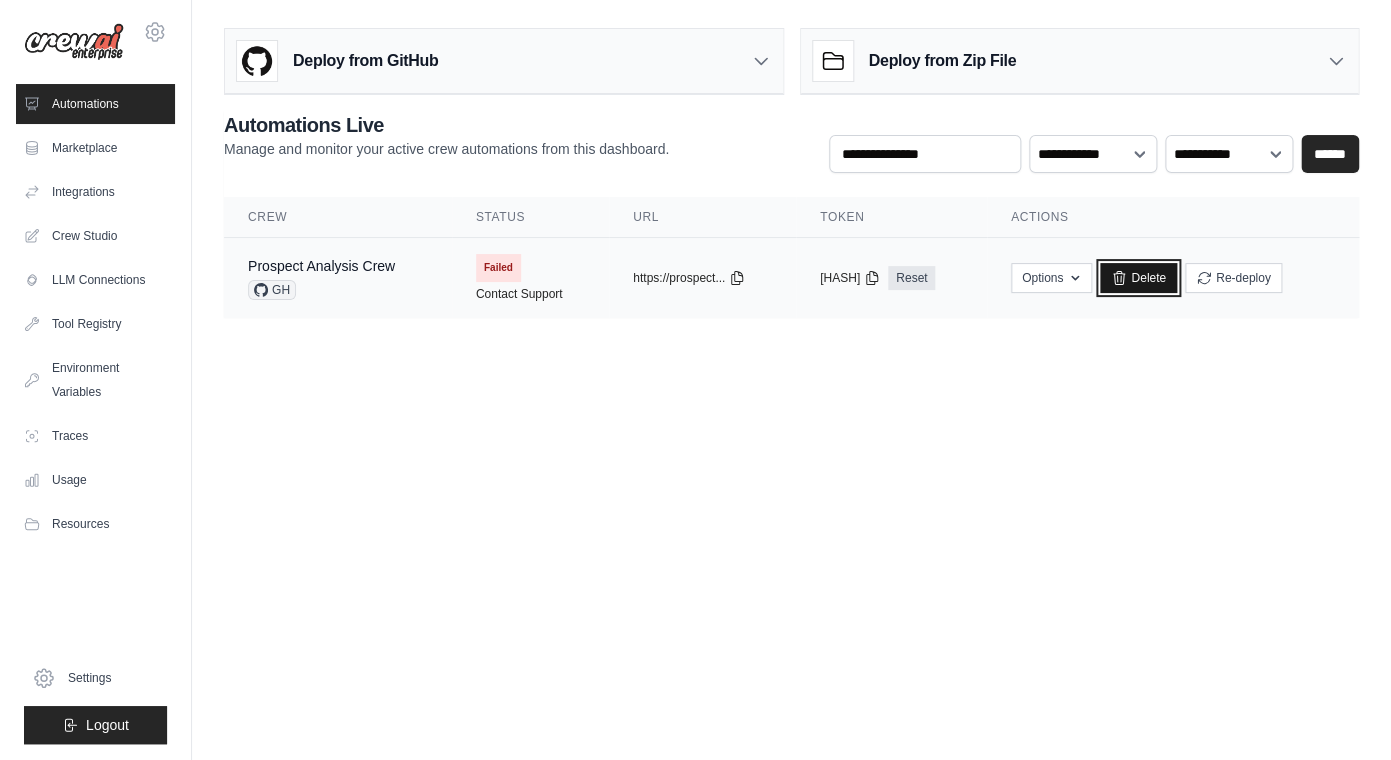 click on "Delete" at bounding box center (1138, 278) 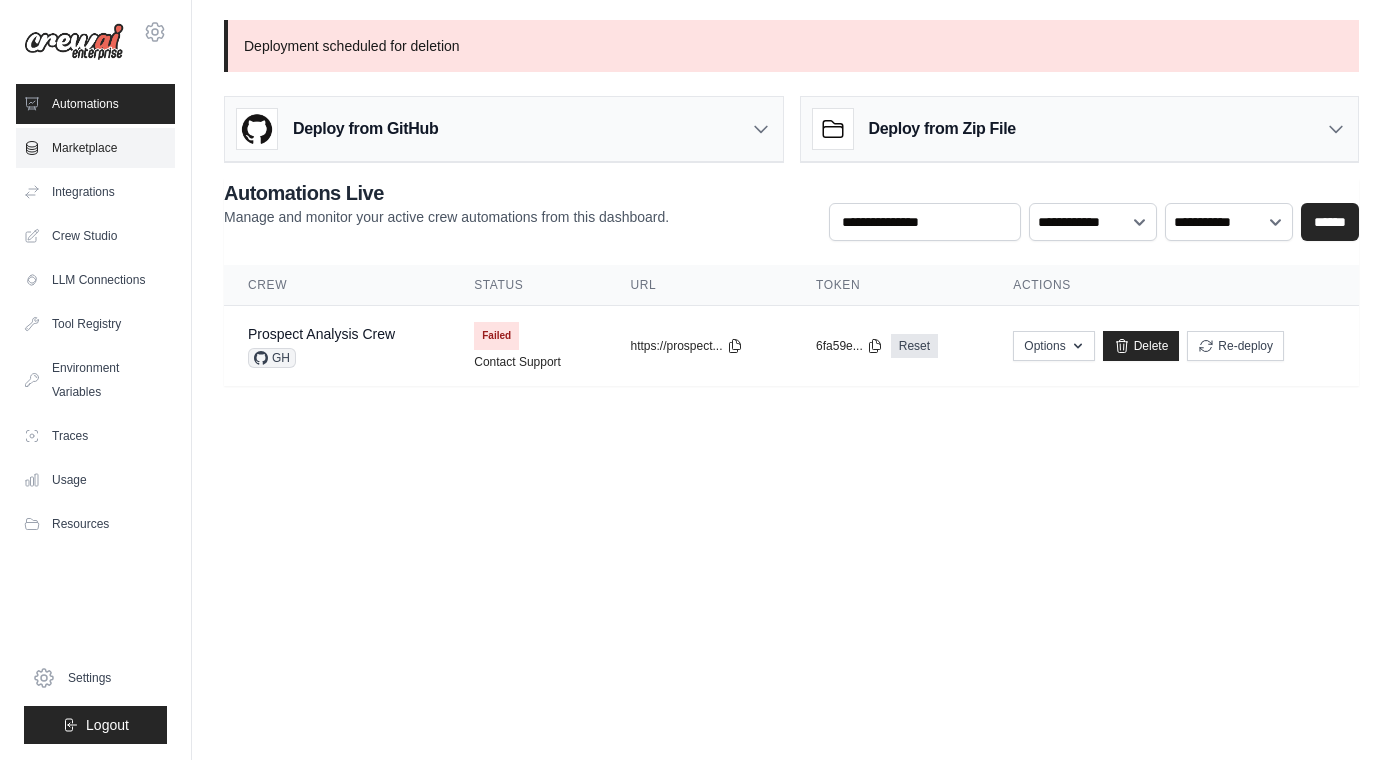 scroll, scrollTop: 0, scrollLeft: 0, axis: both 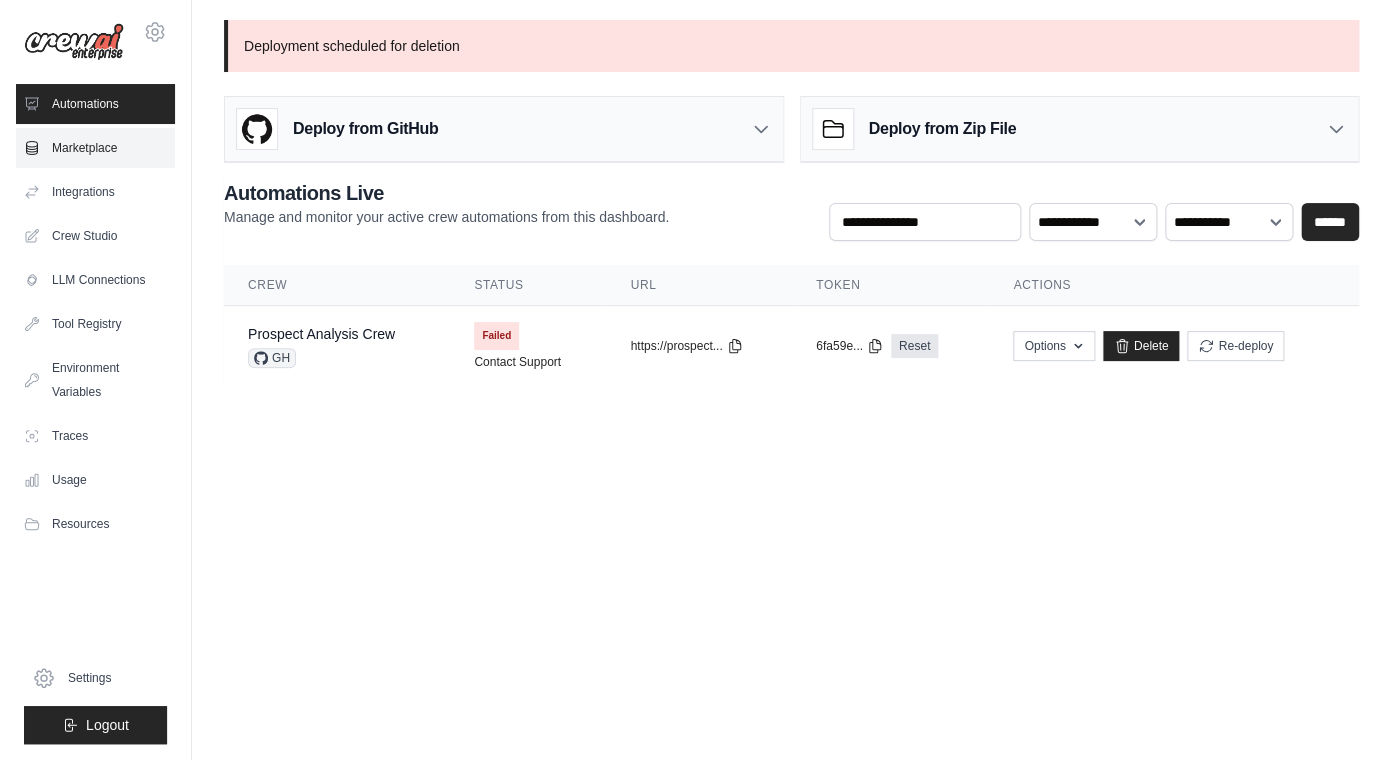click on "Marketplace" at bounding box center [95, 148] 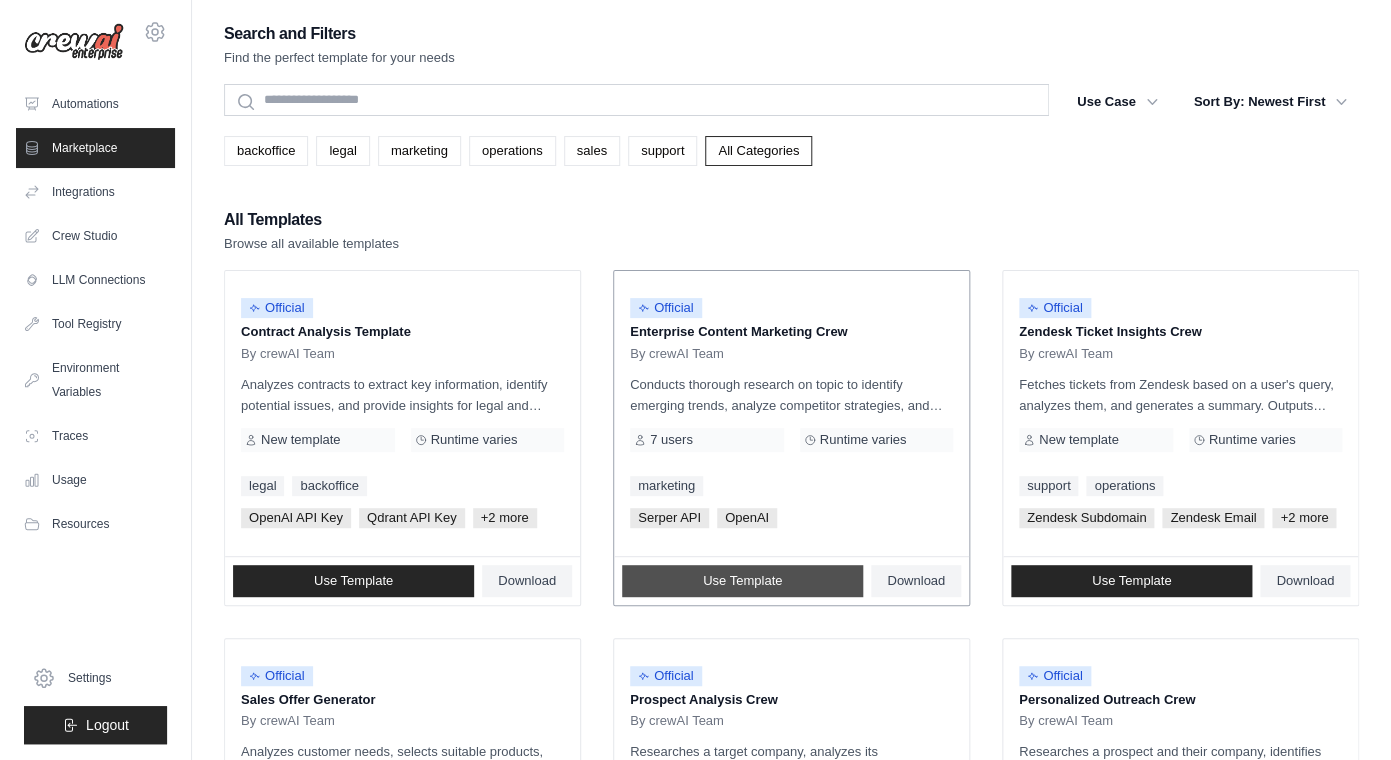 click on "Use Template" at bounding box center [742, 581] 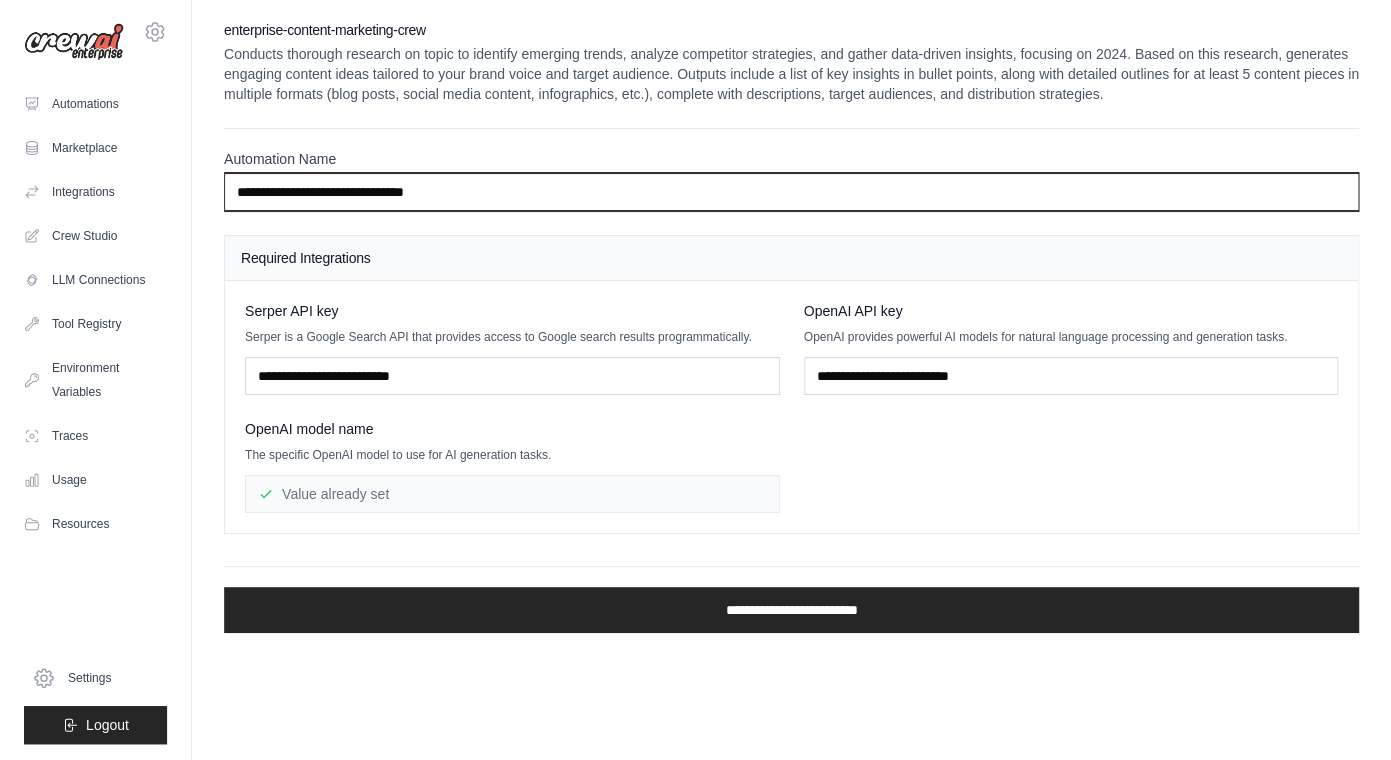 click on "**********" at bounding box center [791, 192] 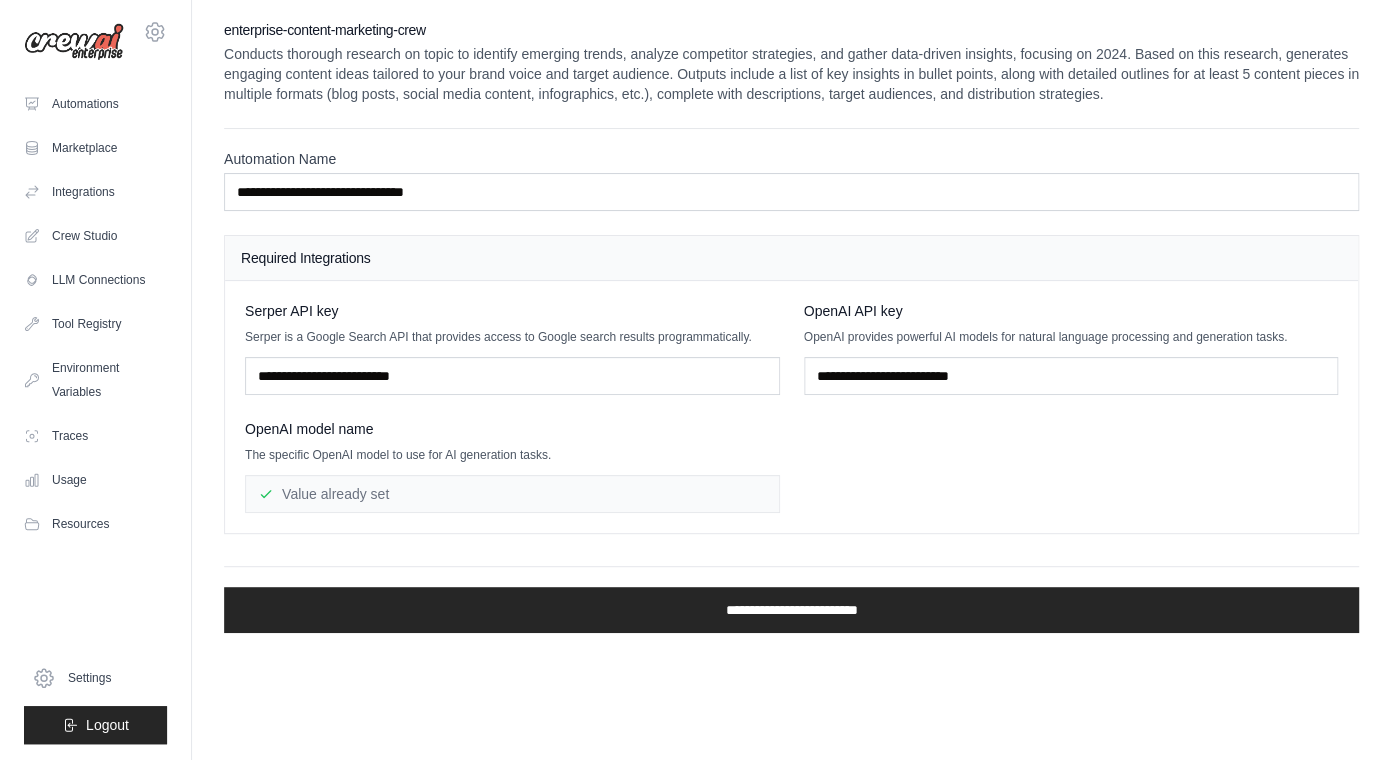 click on "Value already set" at bounding box center [512, 494] 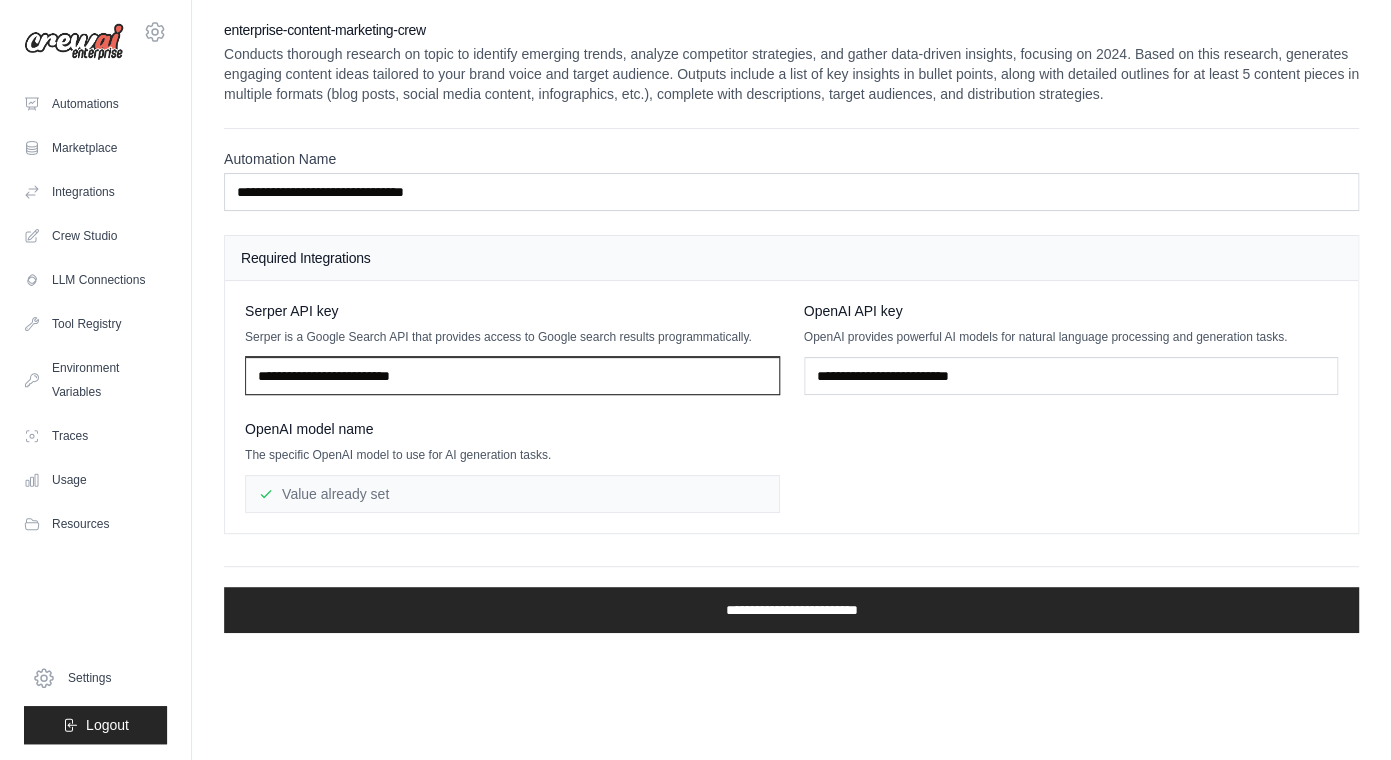 click at bounding box center [512, 376] 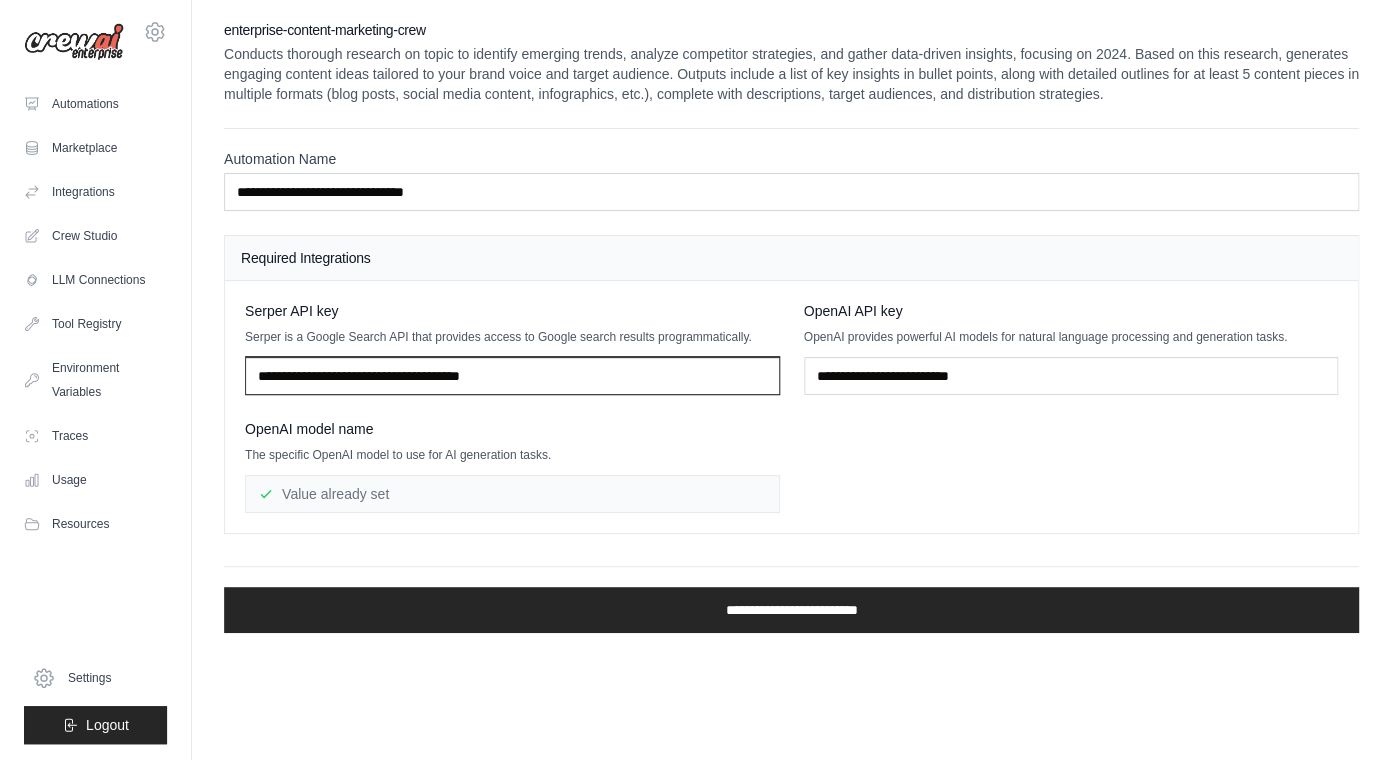type on "**********" 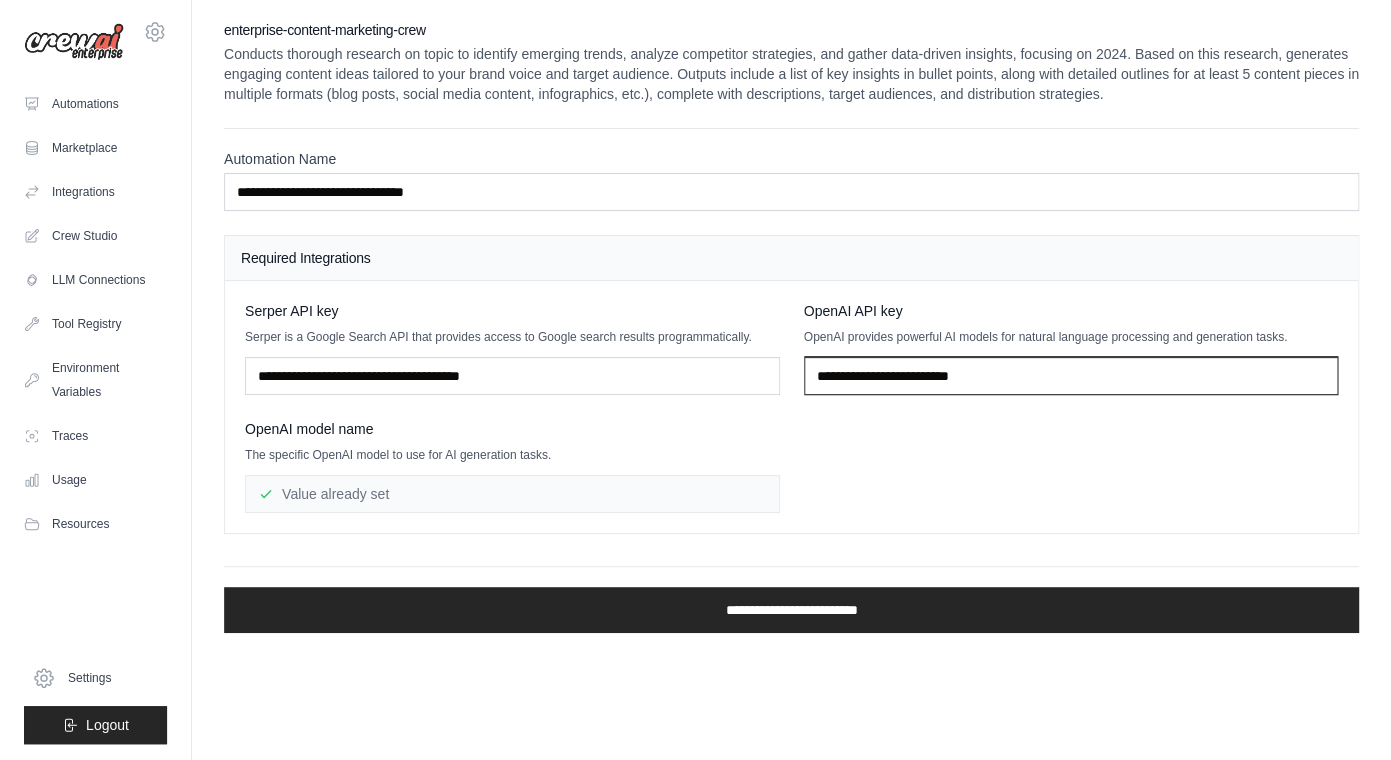 click at bounding box center (1071, 376) 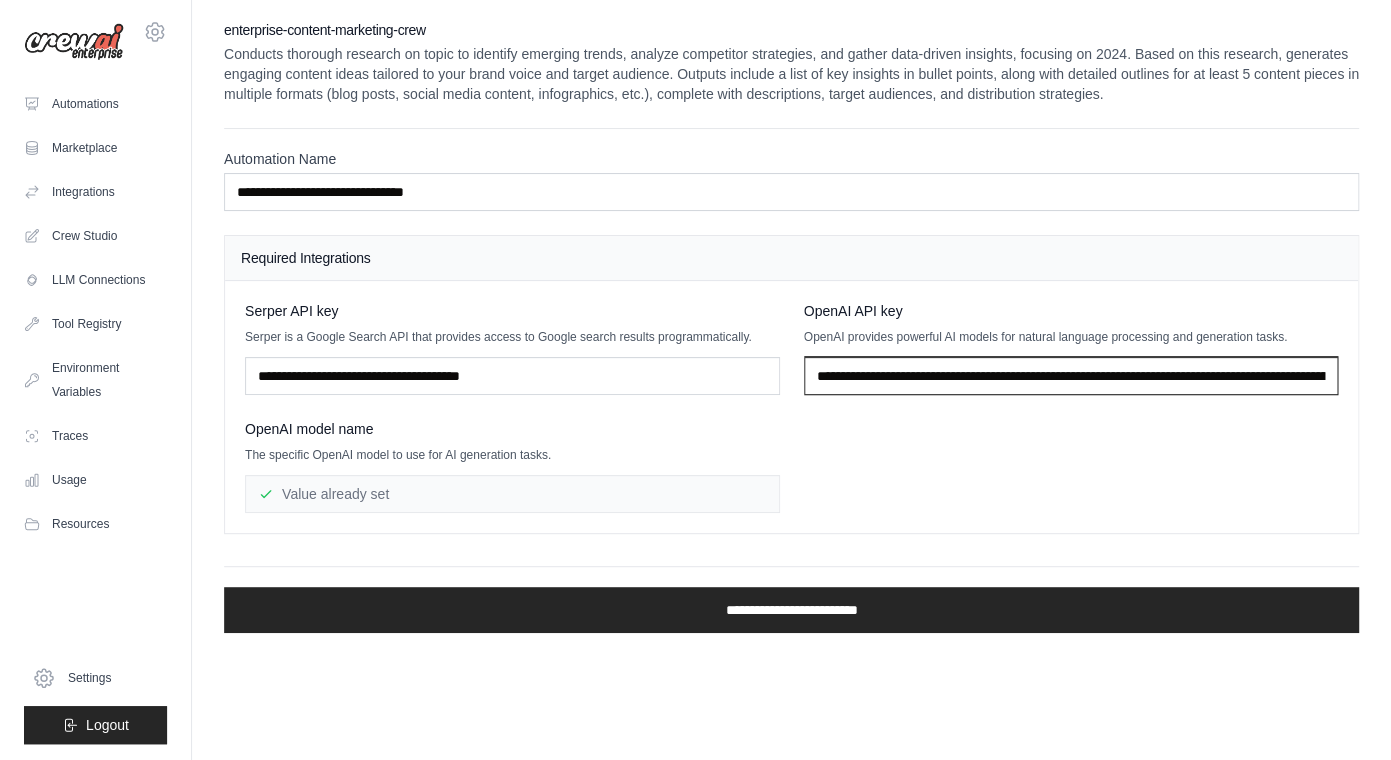 scroll, scrollTop: 0, scrollLeft: 769, axis: horizontal 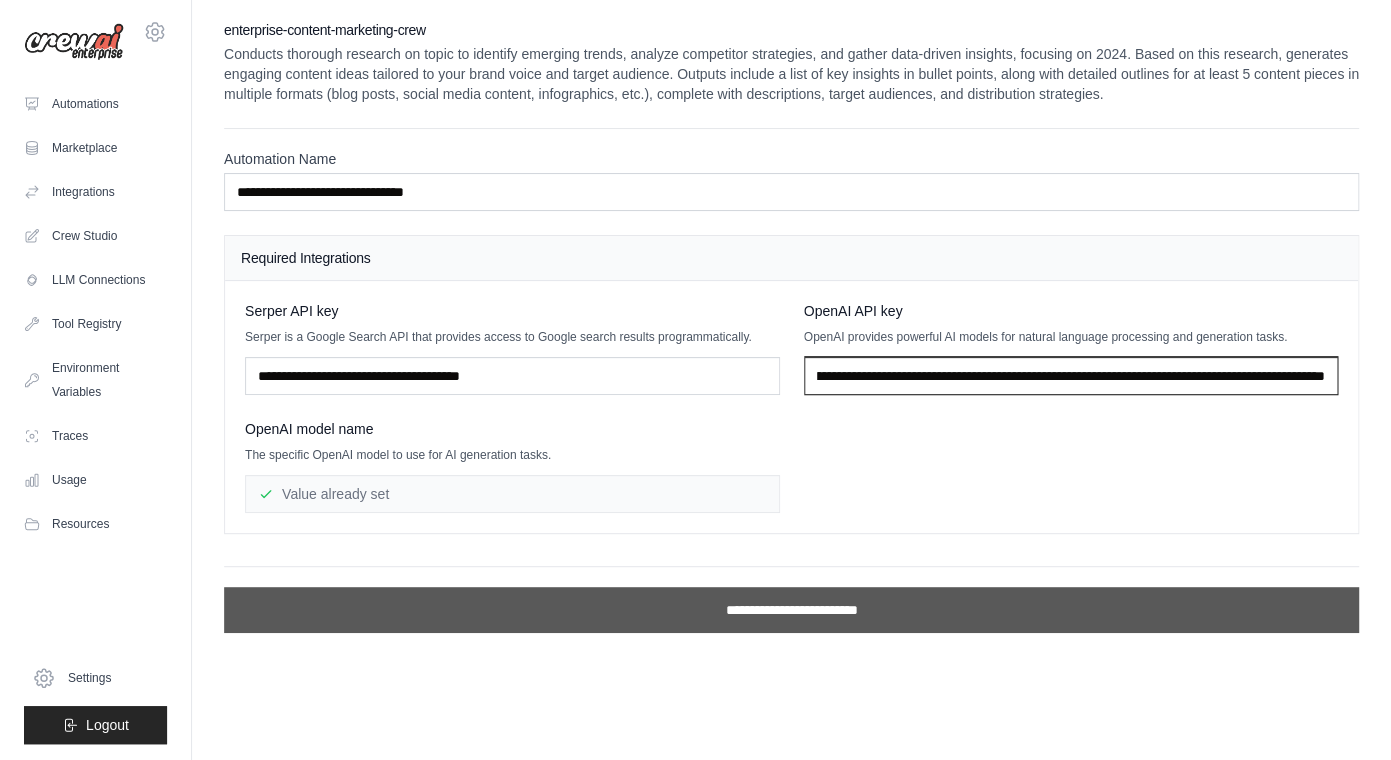 type on "**********" 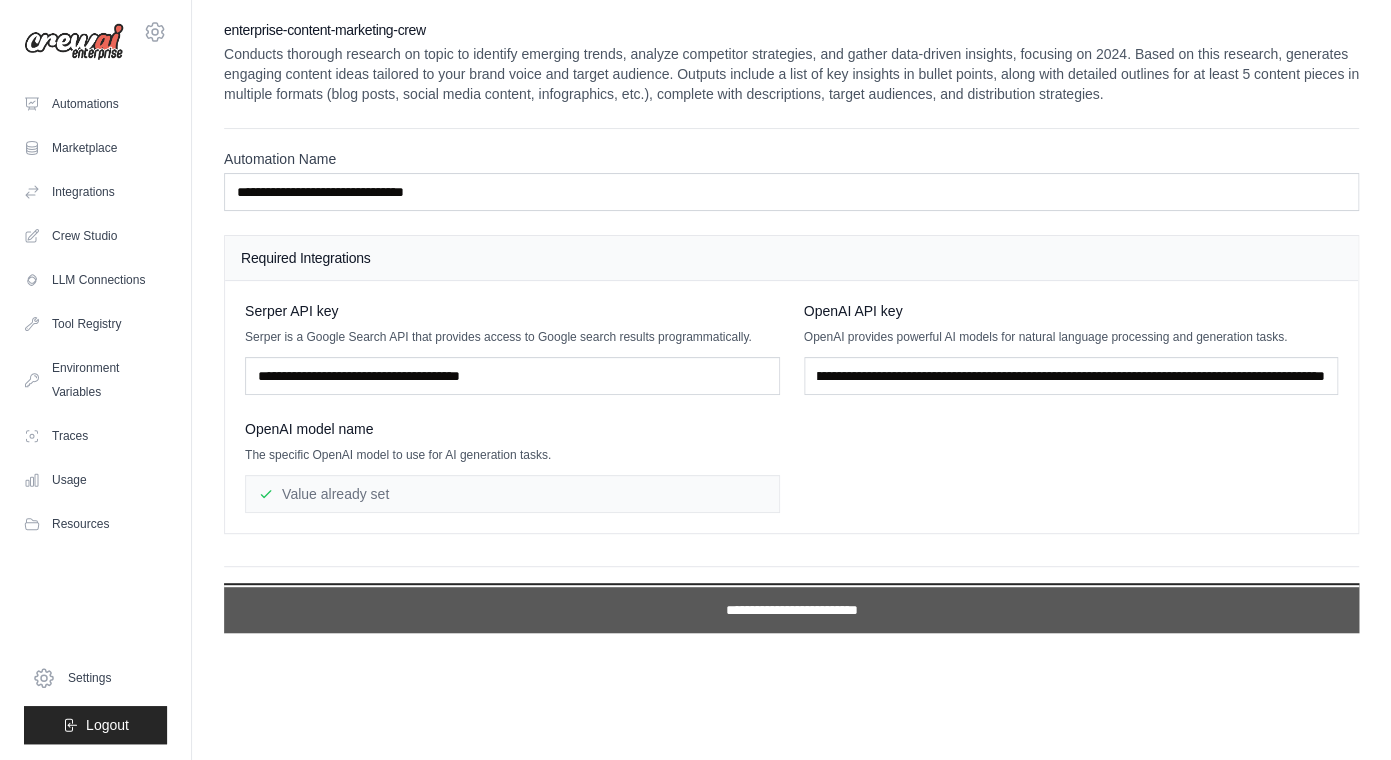 click on "**********" at bounding box center [791, 610] 